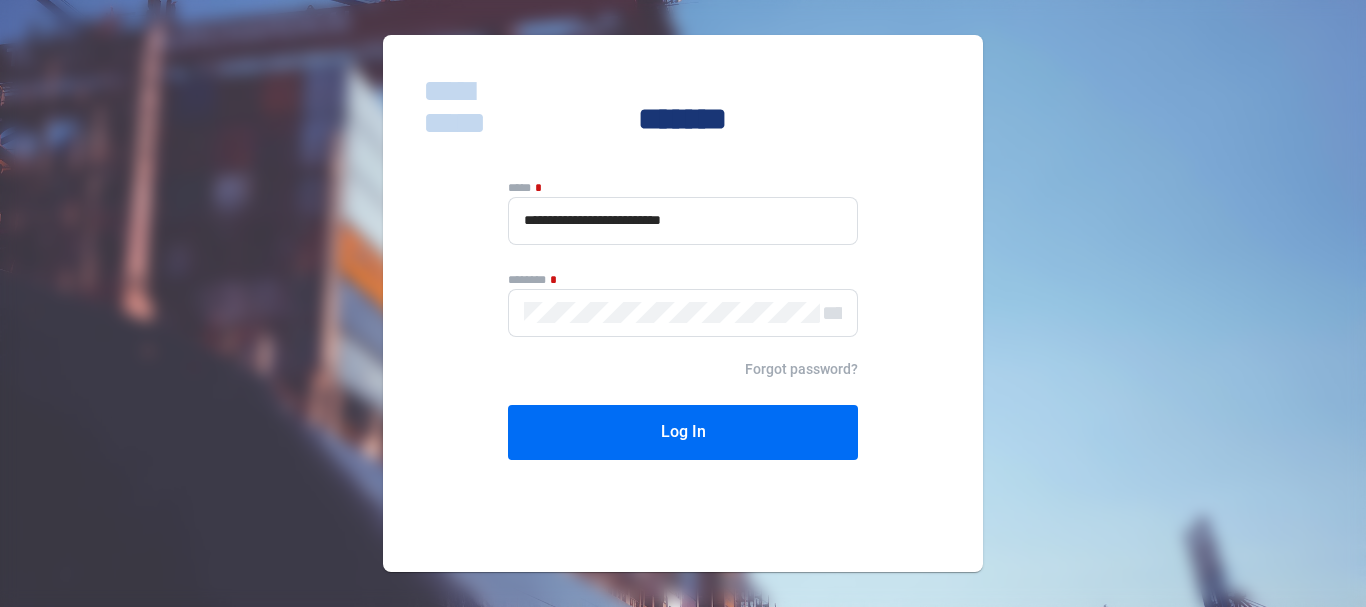 scroll, scrollTop: 0, scrollLeft: 0, axis: both 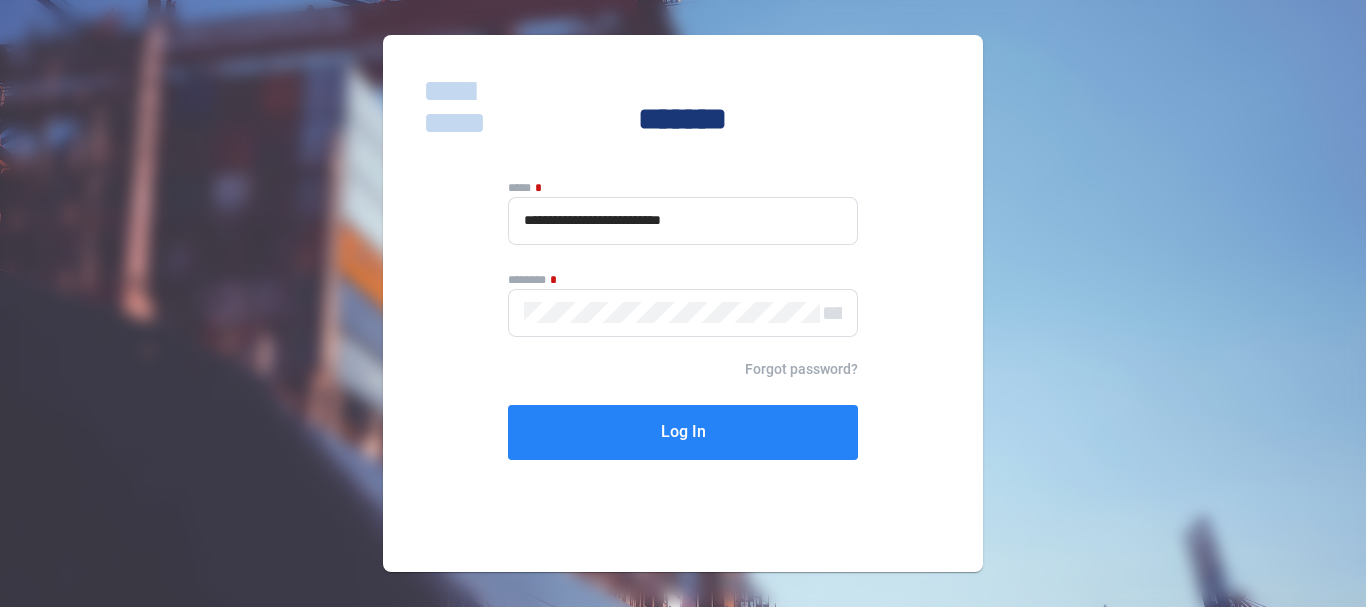 click on "Log In" 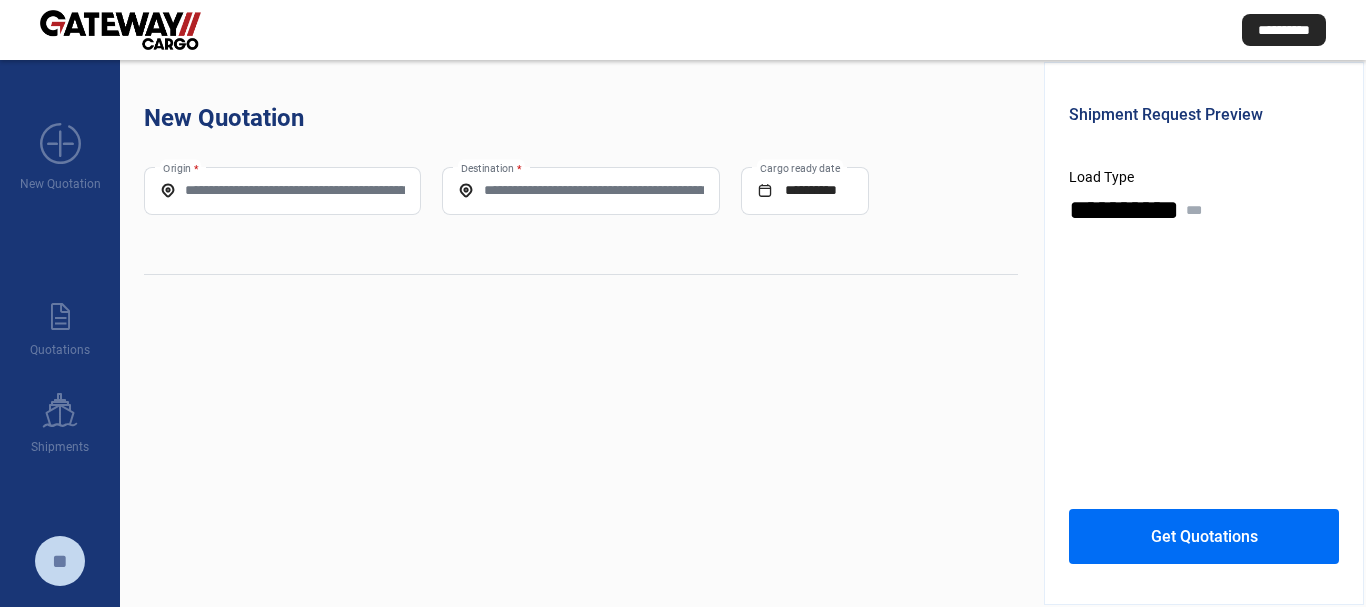 click on "Origin *" 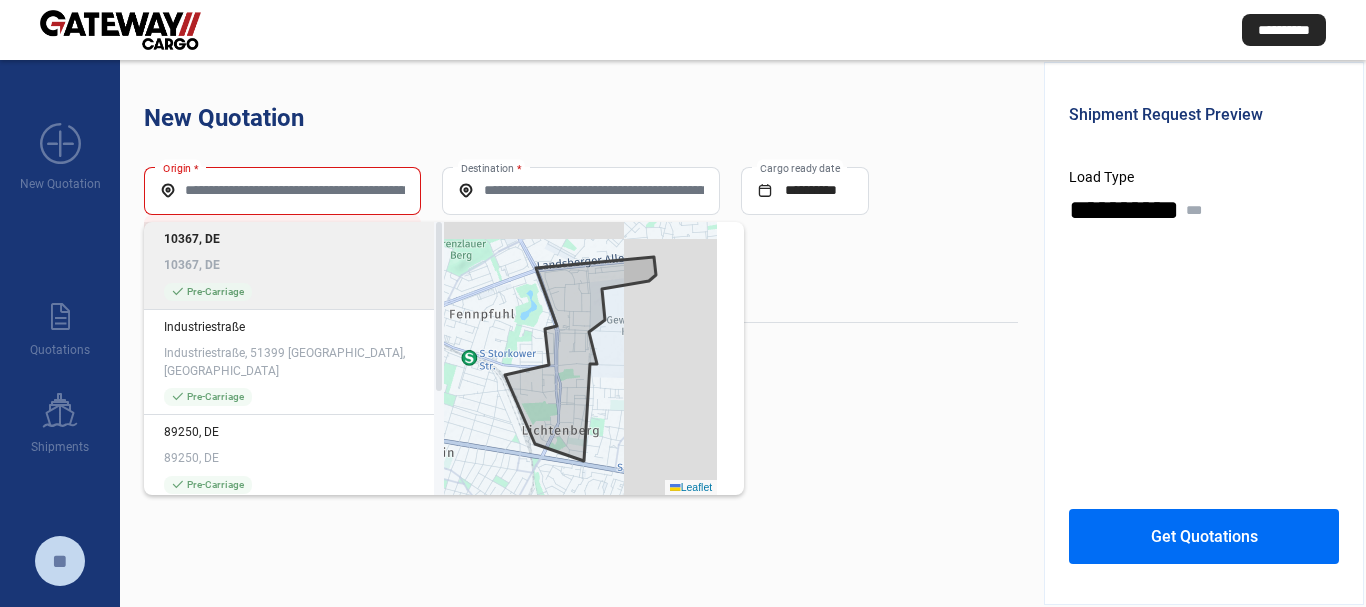 click on "Origin *" at bounding box center [282, 190] 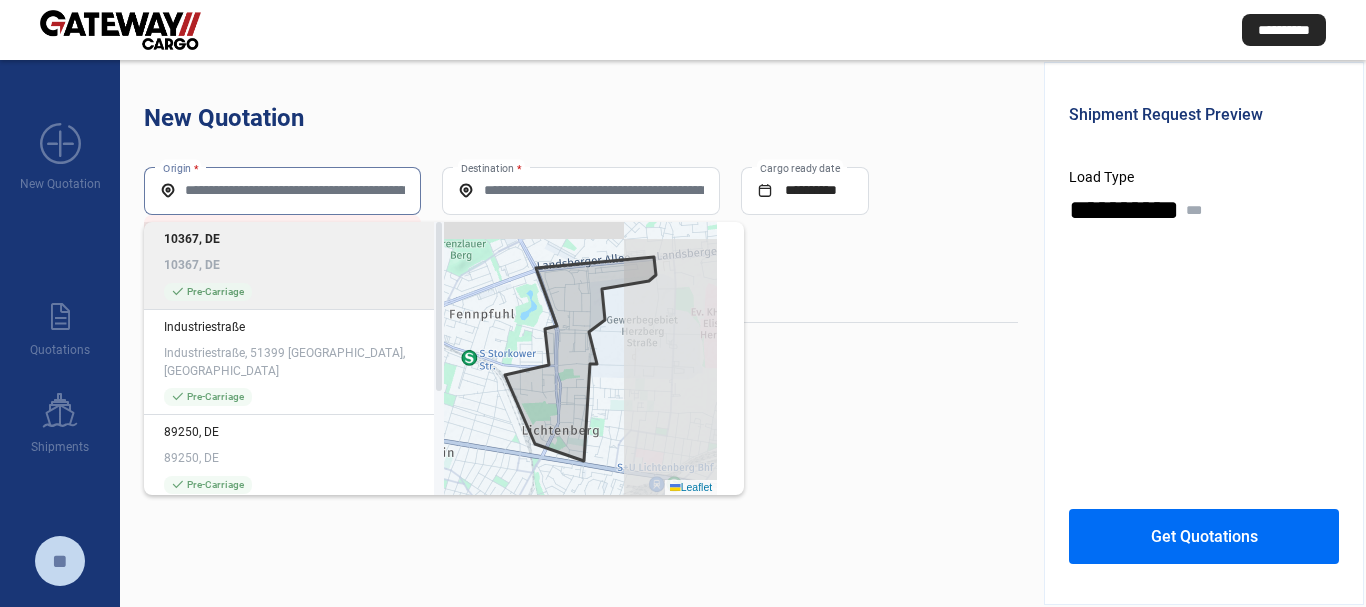 paste on "*****" 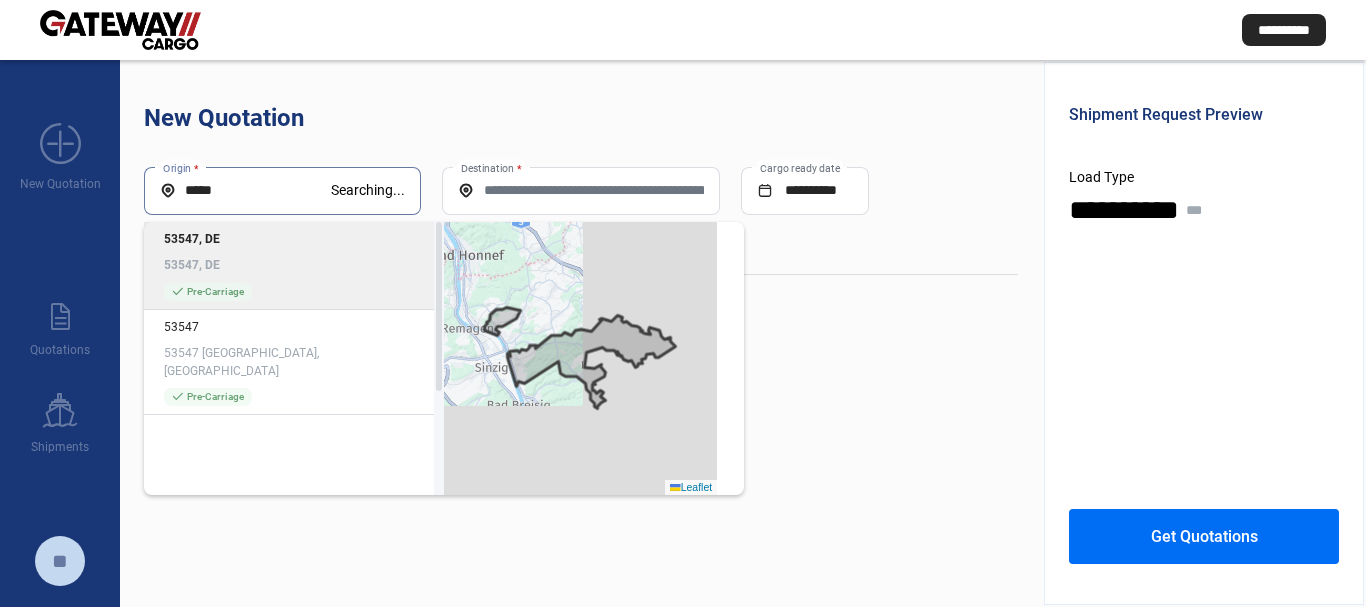 drag, startPoint x: 266, startPoint y: 177, endPoint x: 58, endPoint y: 203, distance: 209.6187 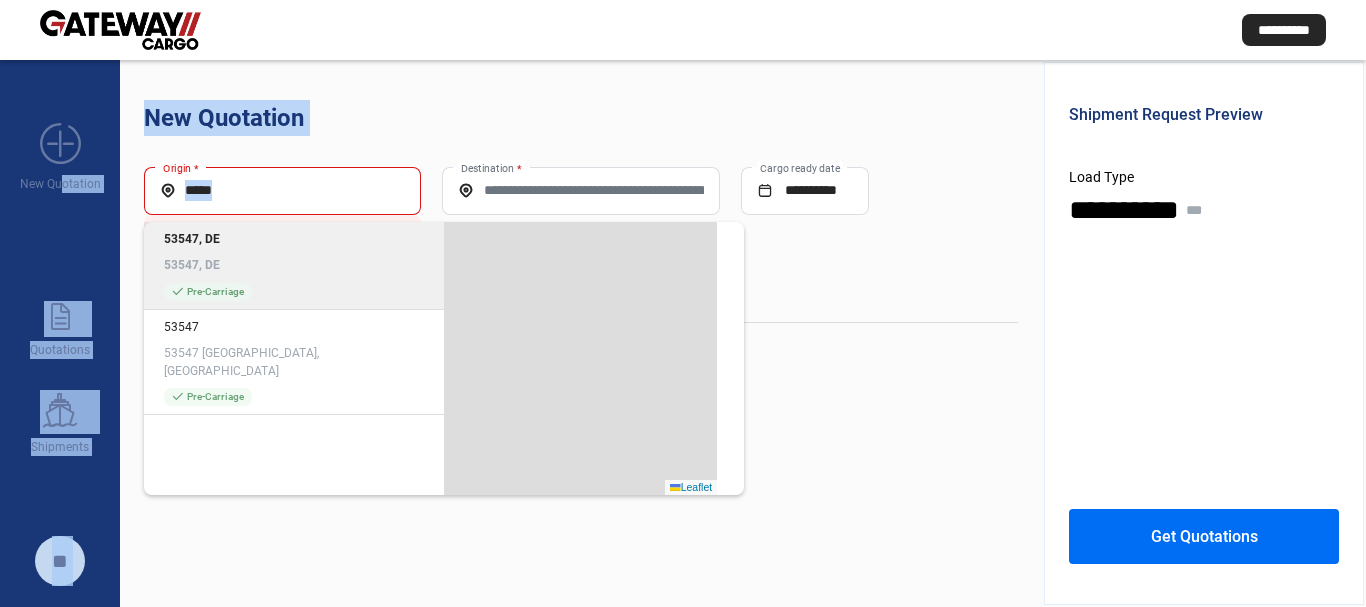 drag, startPoint x: 264, startPoint y: 212, endPoint x: 268, endPoint y: 199, distance: 13.601471 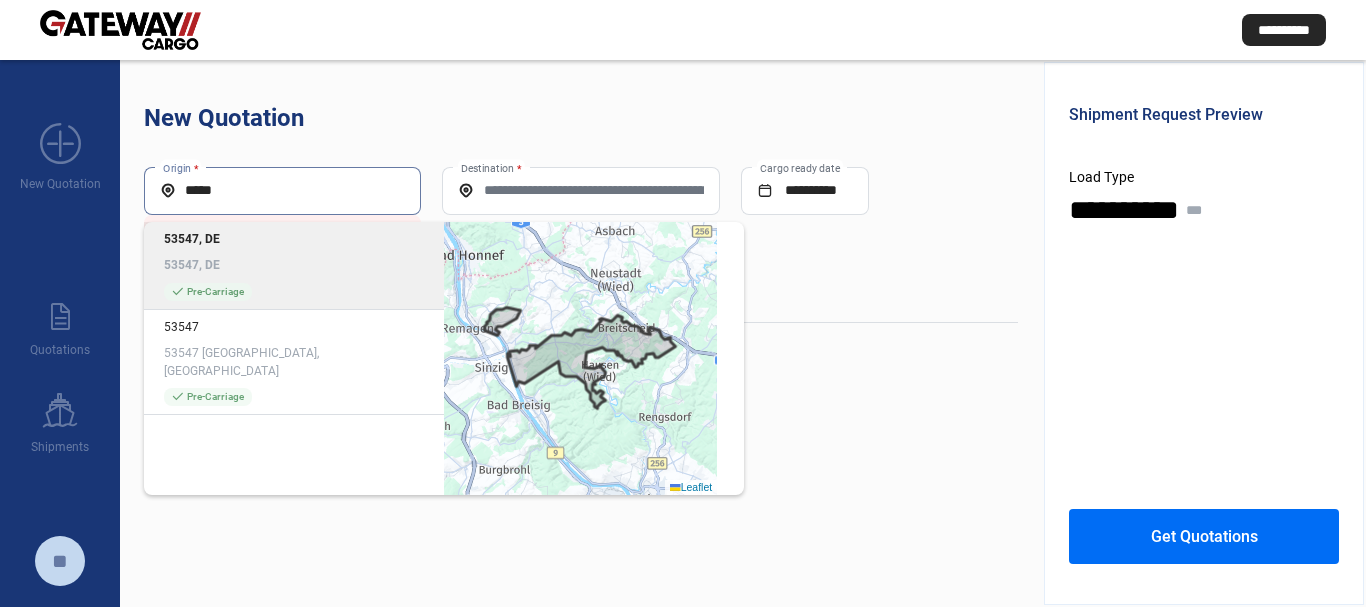 drag, startPoint x: 265, startPoint y: 187, endPoint x: 83, endPoint y: 203, distance: 182.70195 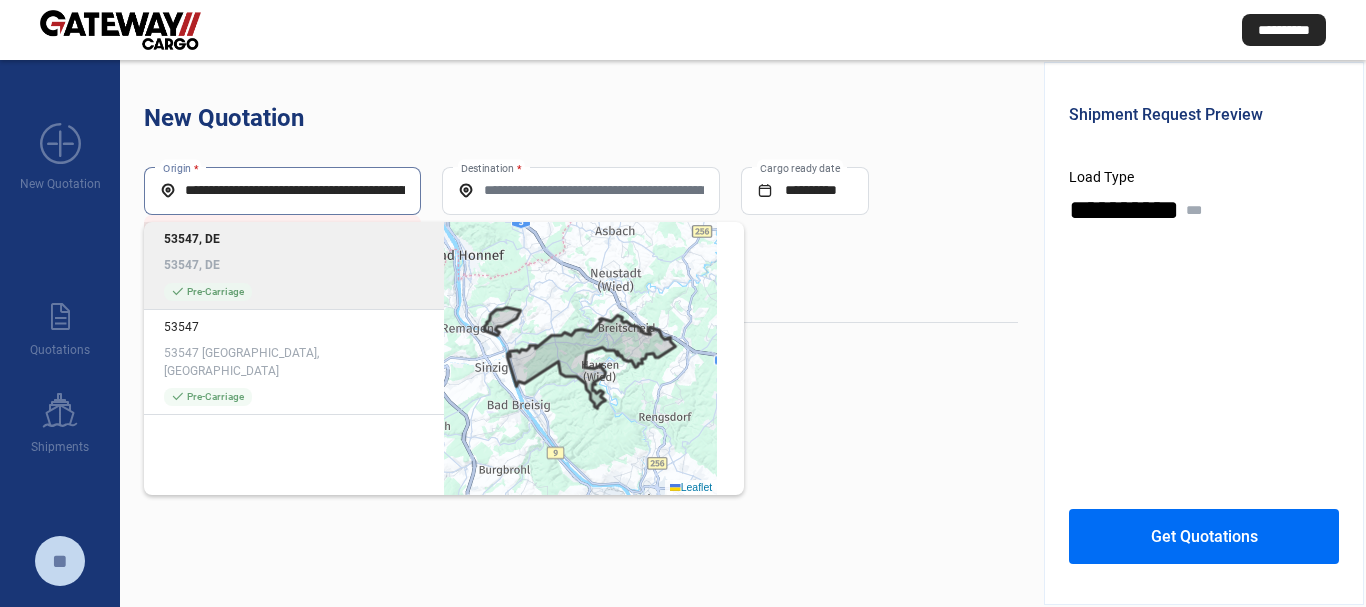 scroll, scrollTop: 0, scrollLeft: 128, axis: horizontal 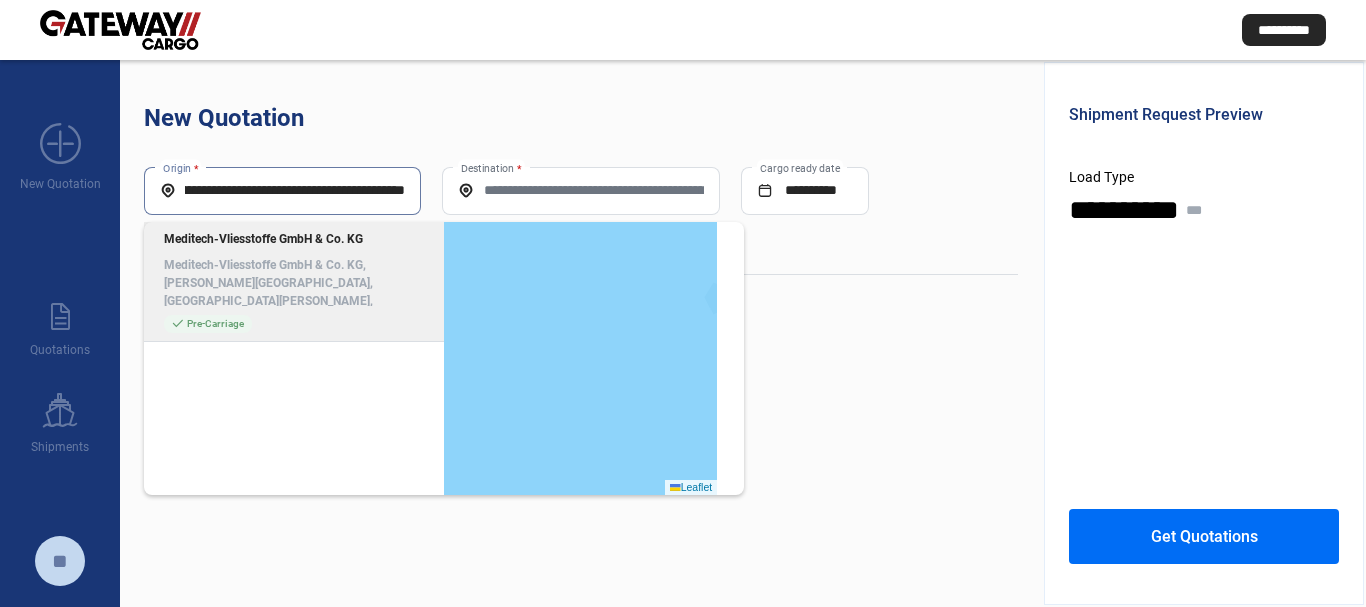 click on "Meditech-Vliesstoffe GmbH & Co. KG, [PERSON_NAME][GEOGRAPHIC_DATA], [GEOGRAPHIC_DATA][PERSON_NAME], [GEOGRAPHIC_DATA]" 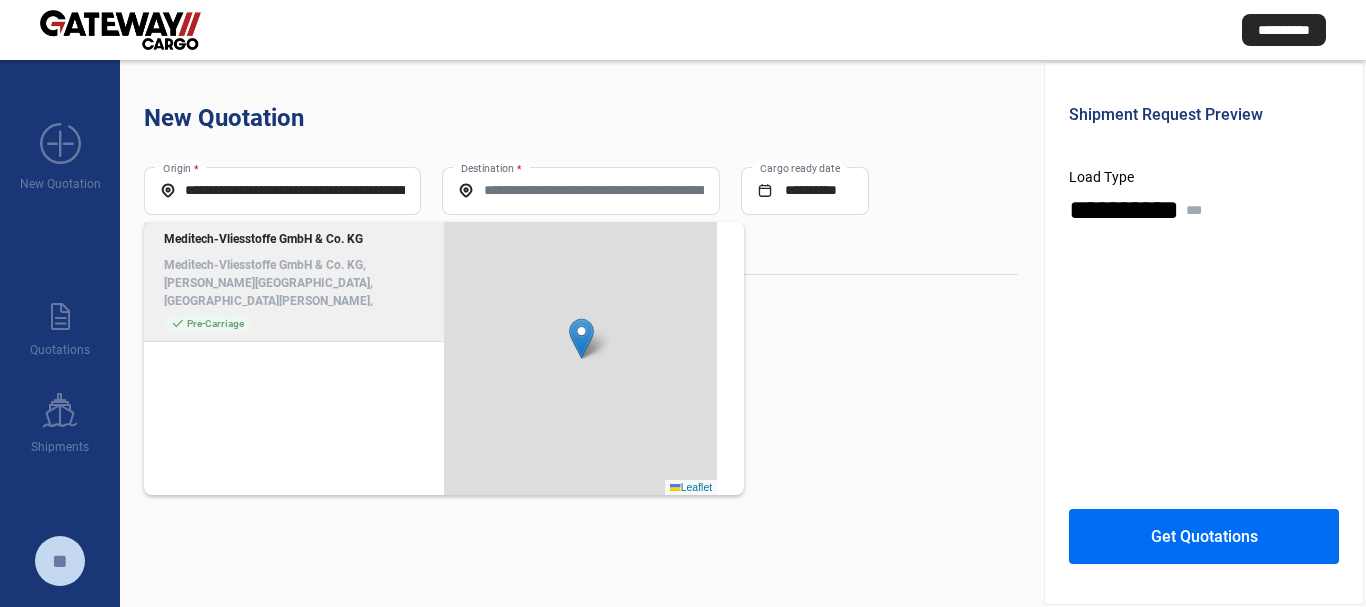type on "**********" 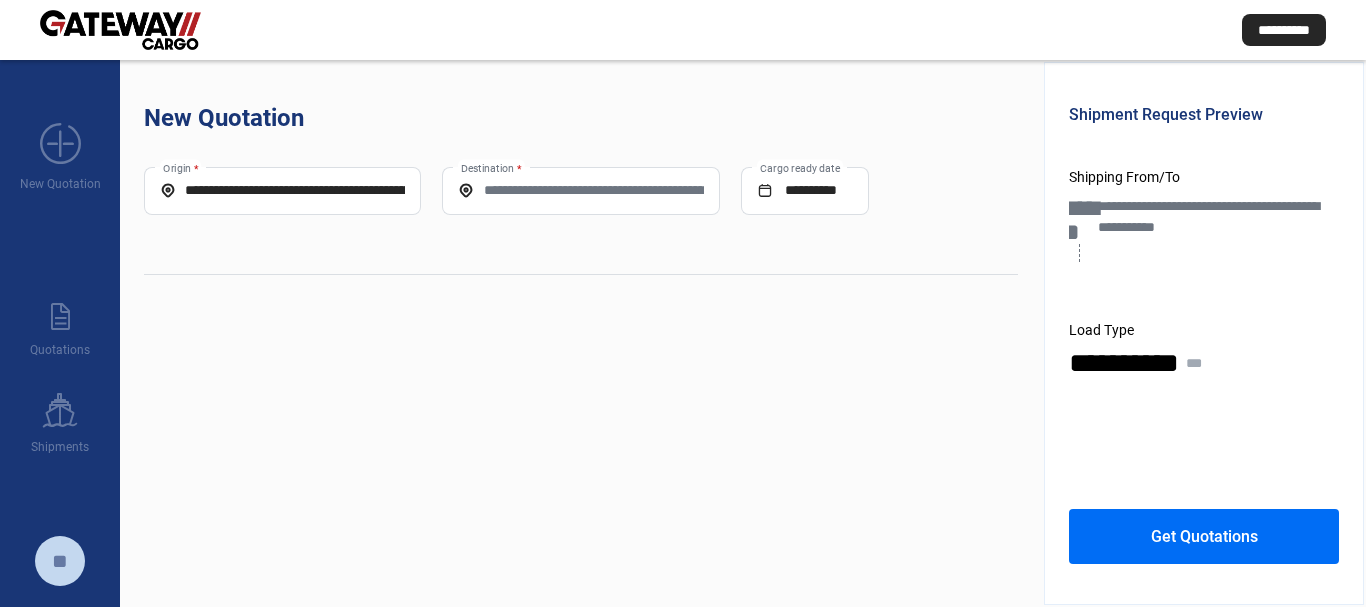 click on "Destination *" at bounding box center [580, 190] 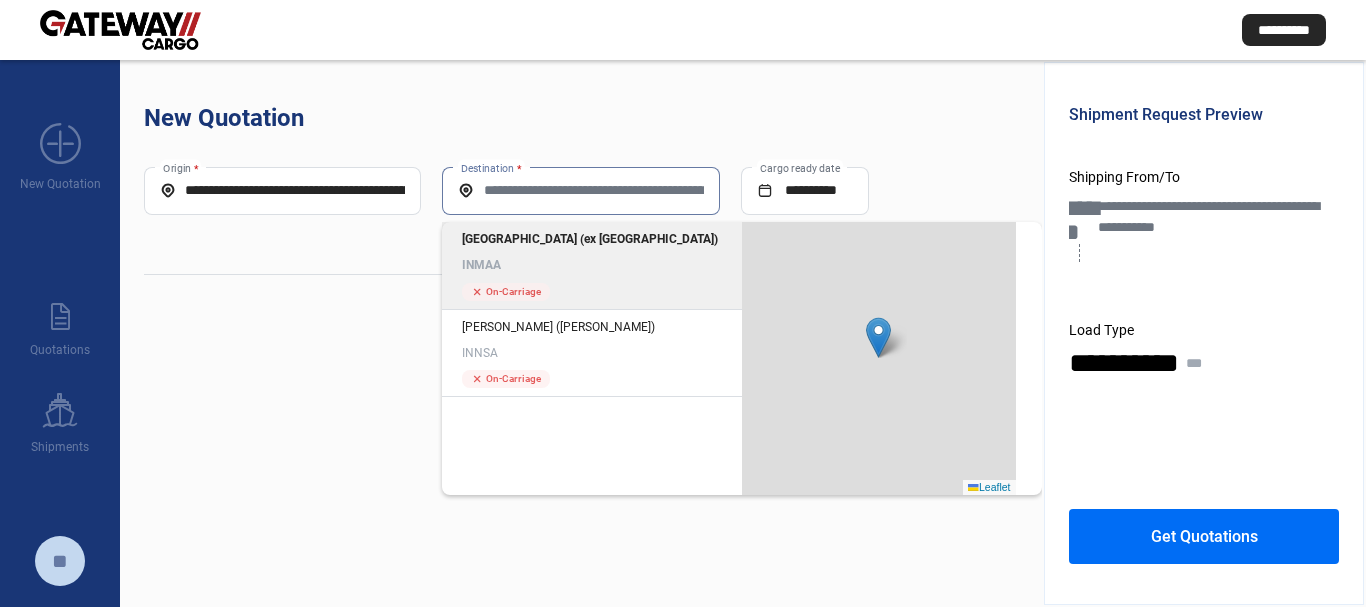 click on "INMAA" 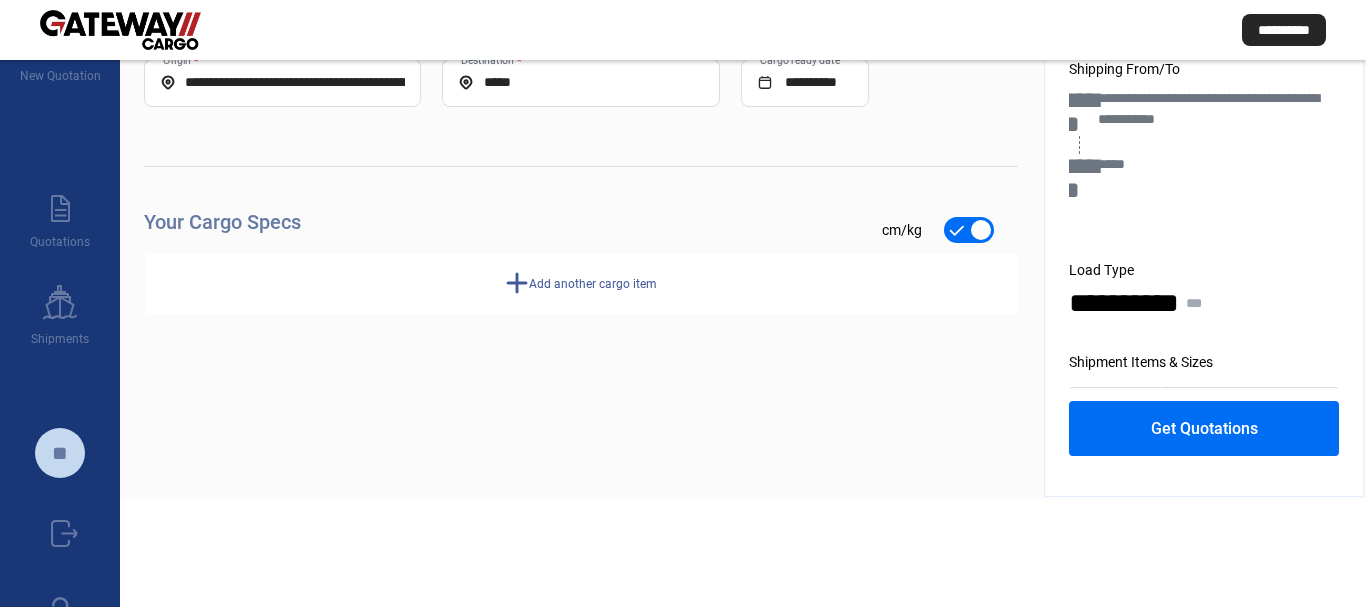 scroll, scrollTop: 212, scrollLeft: 0, axis: vertical 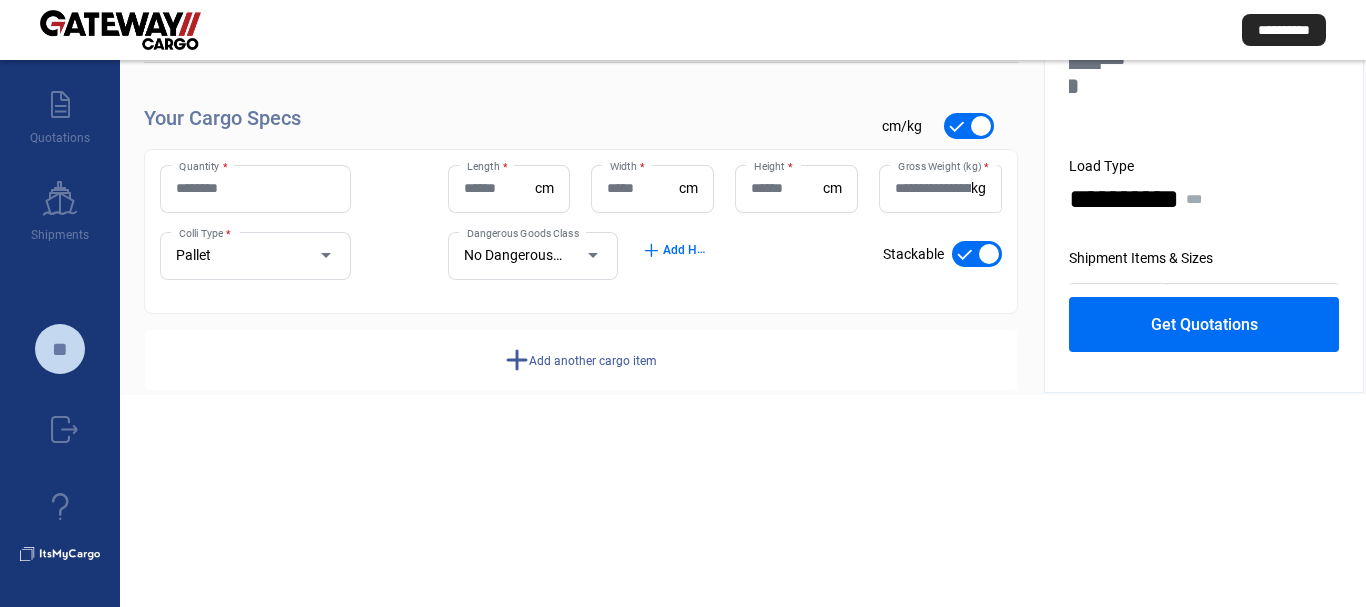 click on "Quantity *" 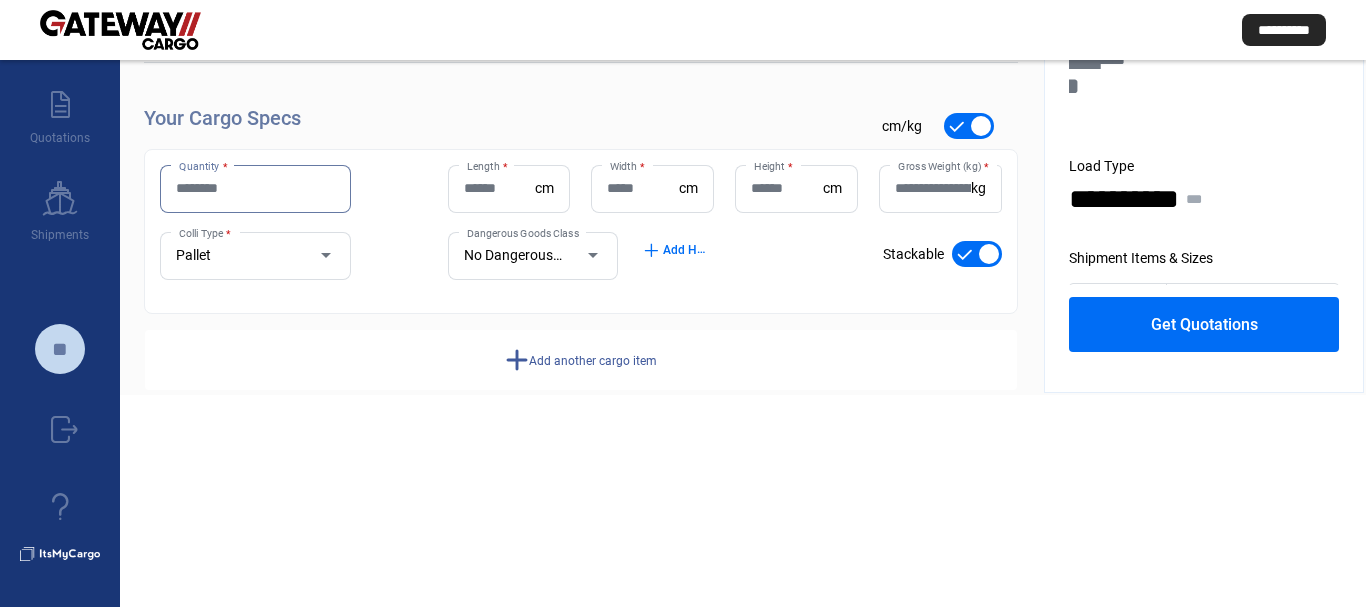 click on "Quantity *" at bounding box center [255, 188] 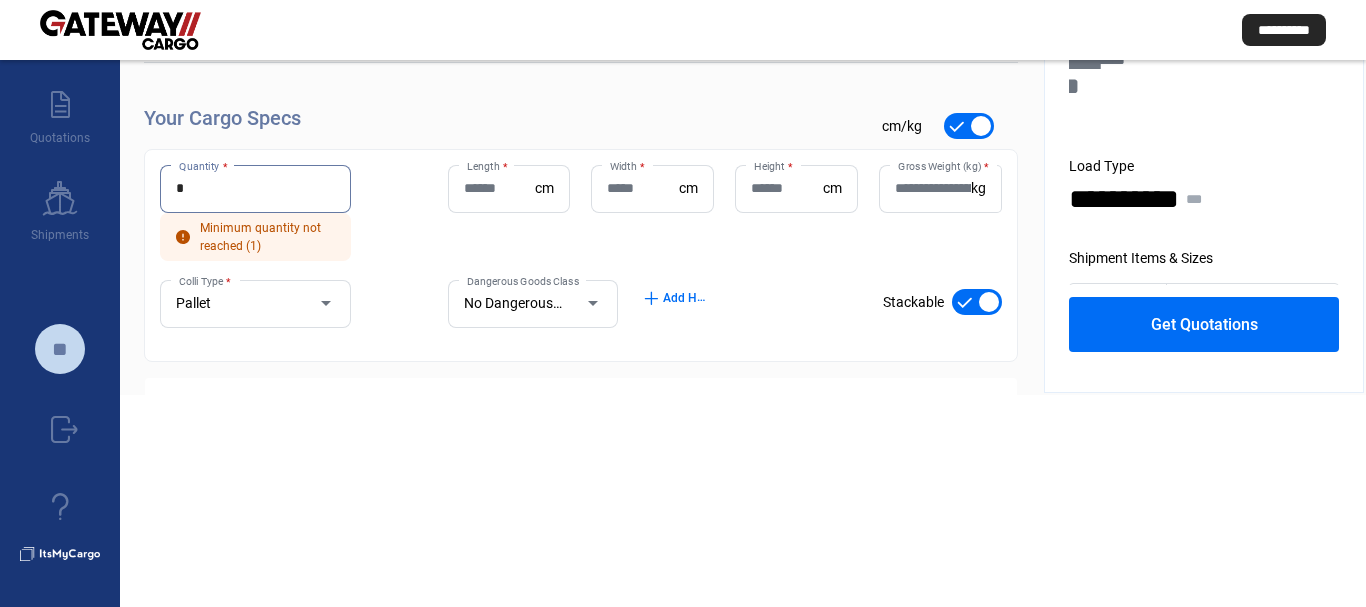 type on "*" 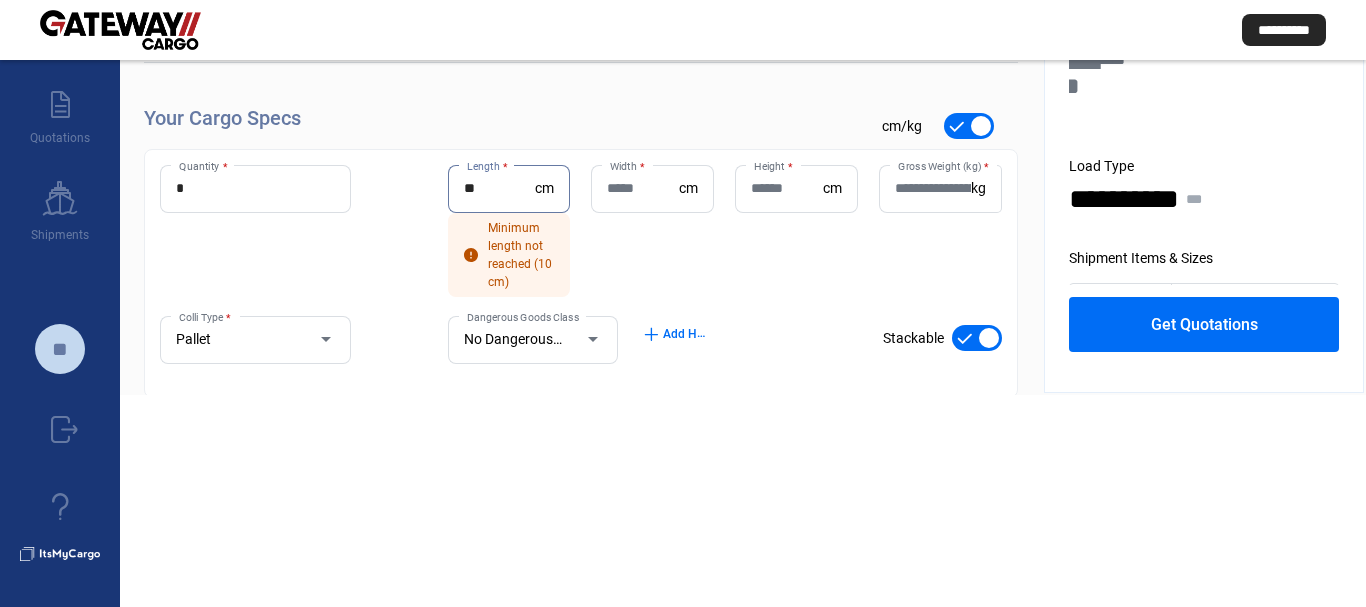 type on "**" 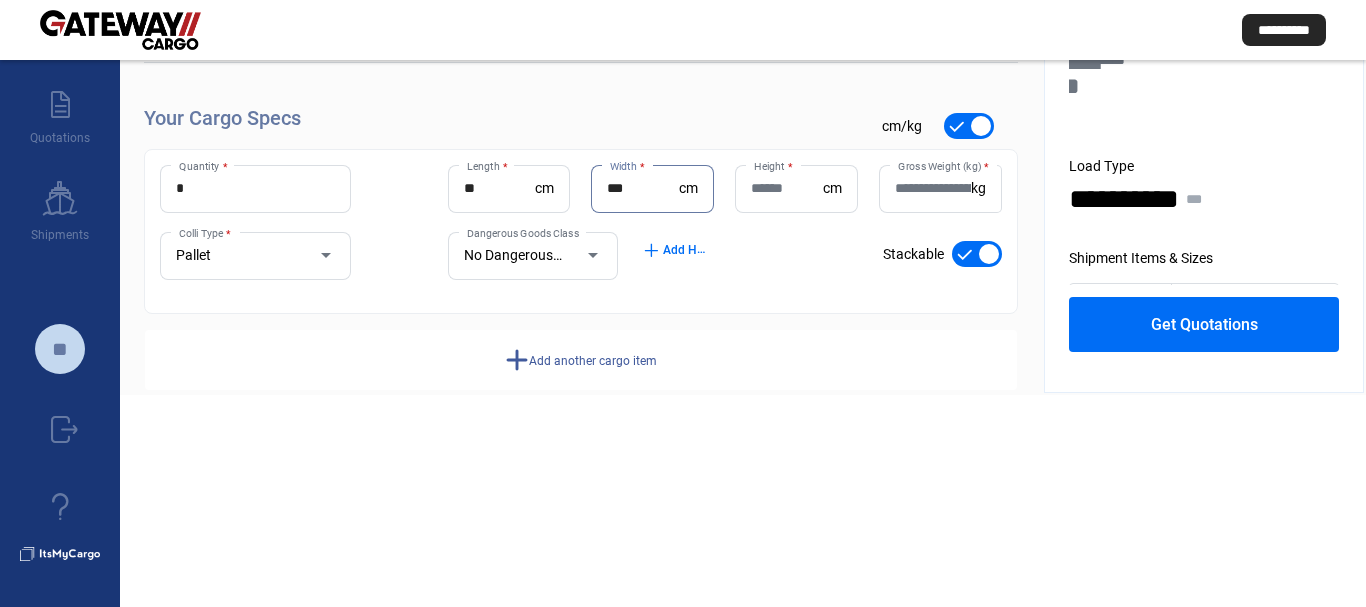 type on "***" 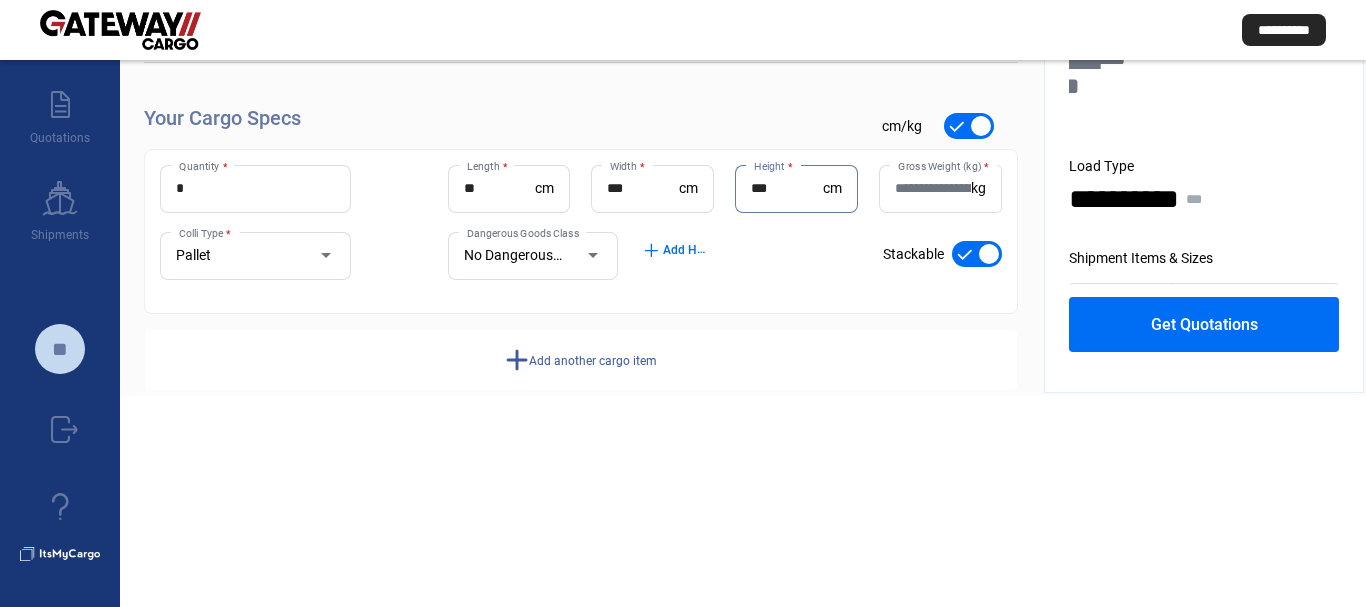 type on "***" 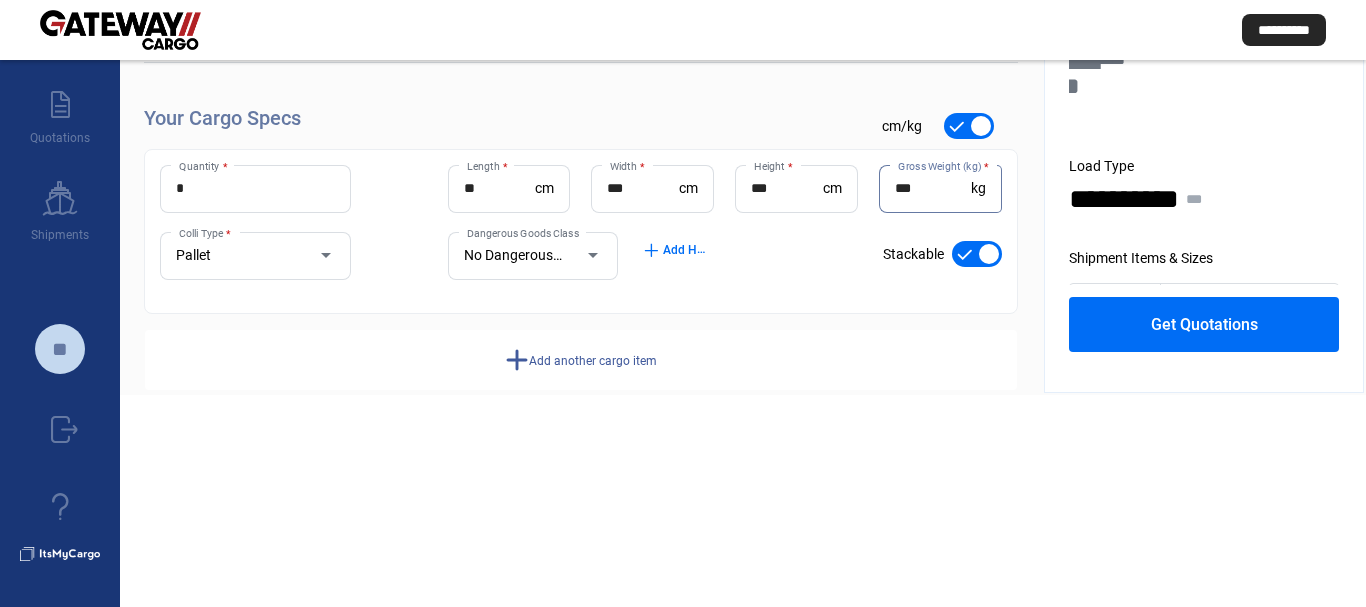 type on "***" 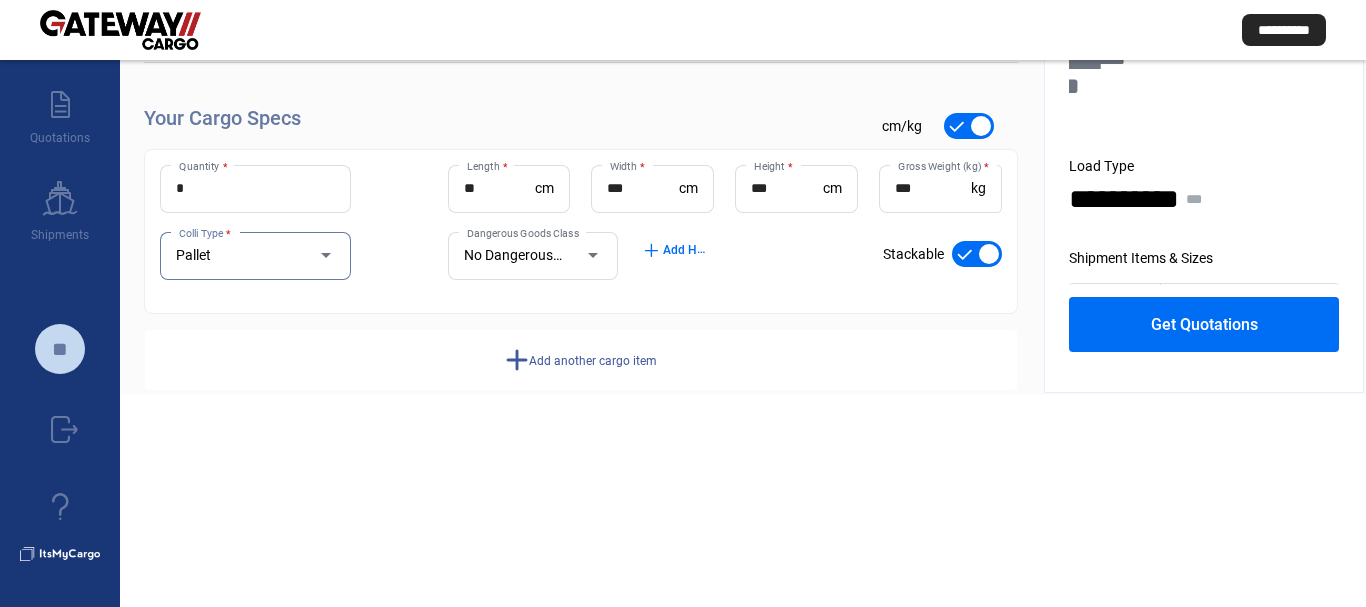 click on "add  Add another cargo item" 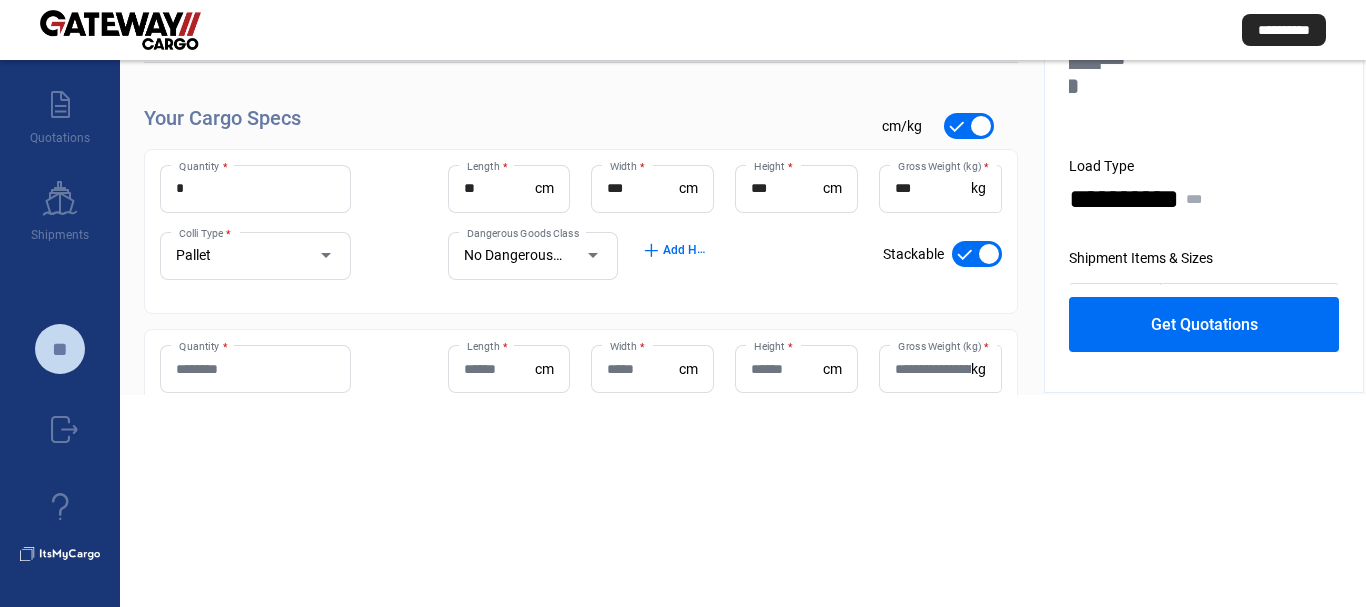click on "Quantity *" 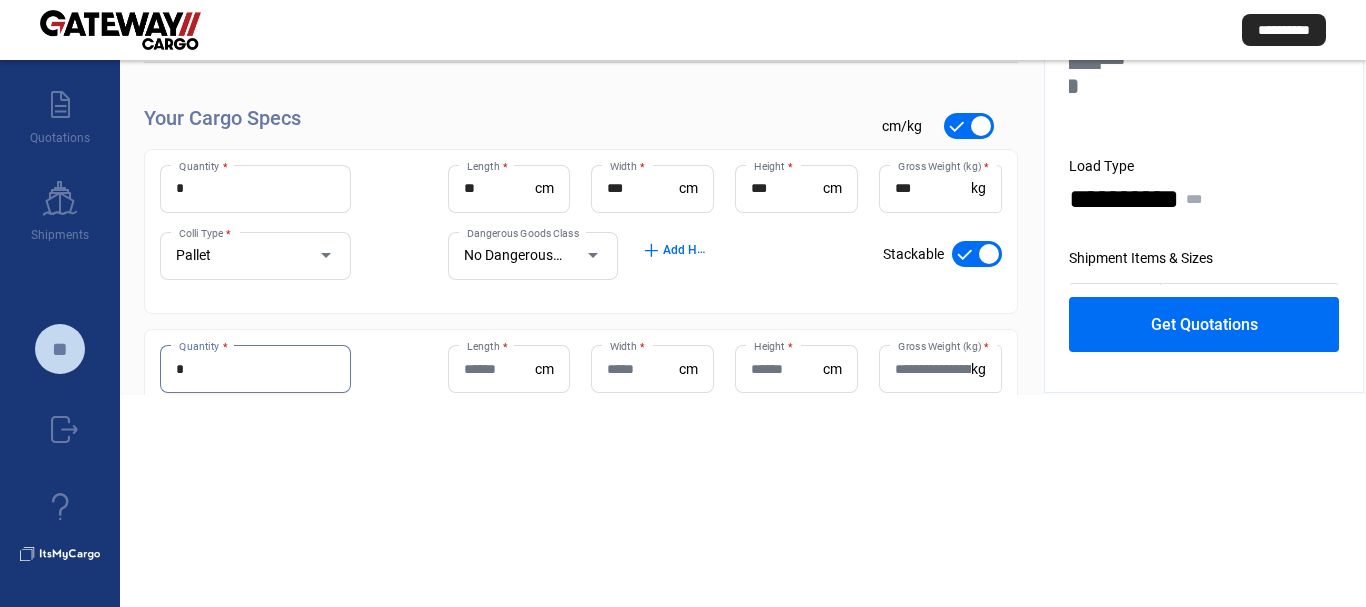 type on "*" 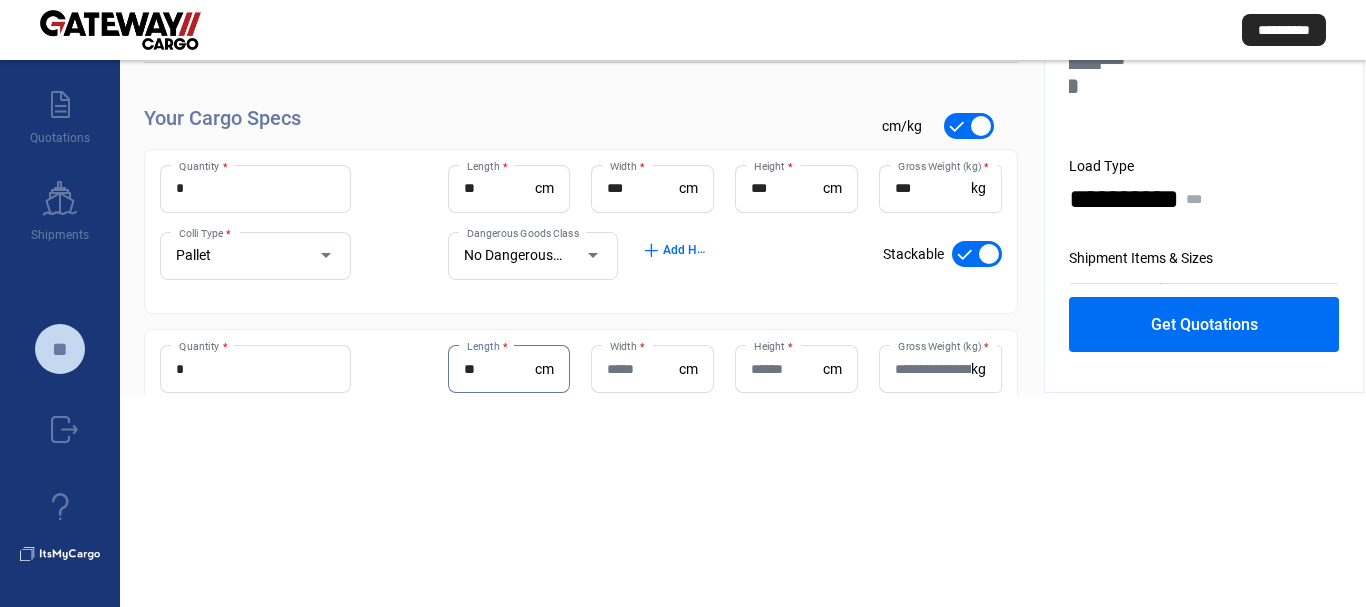 type on "**" 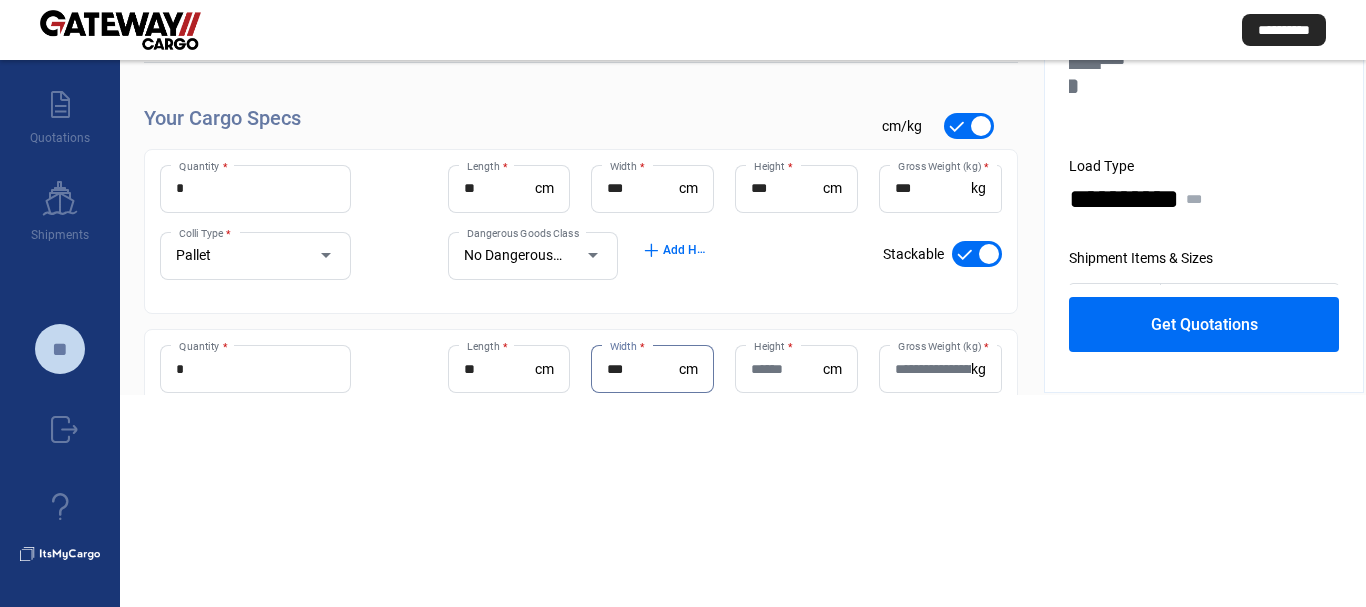 type on "***" 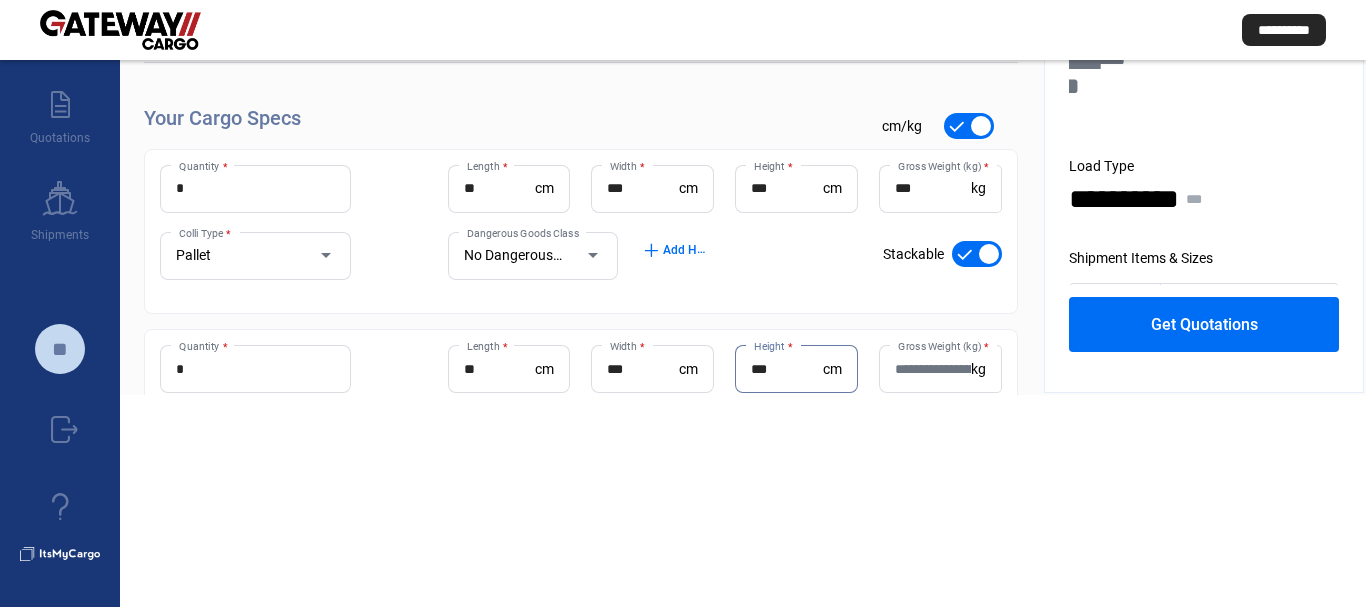 type on "***" 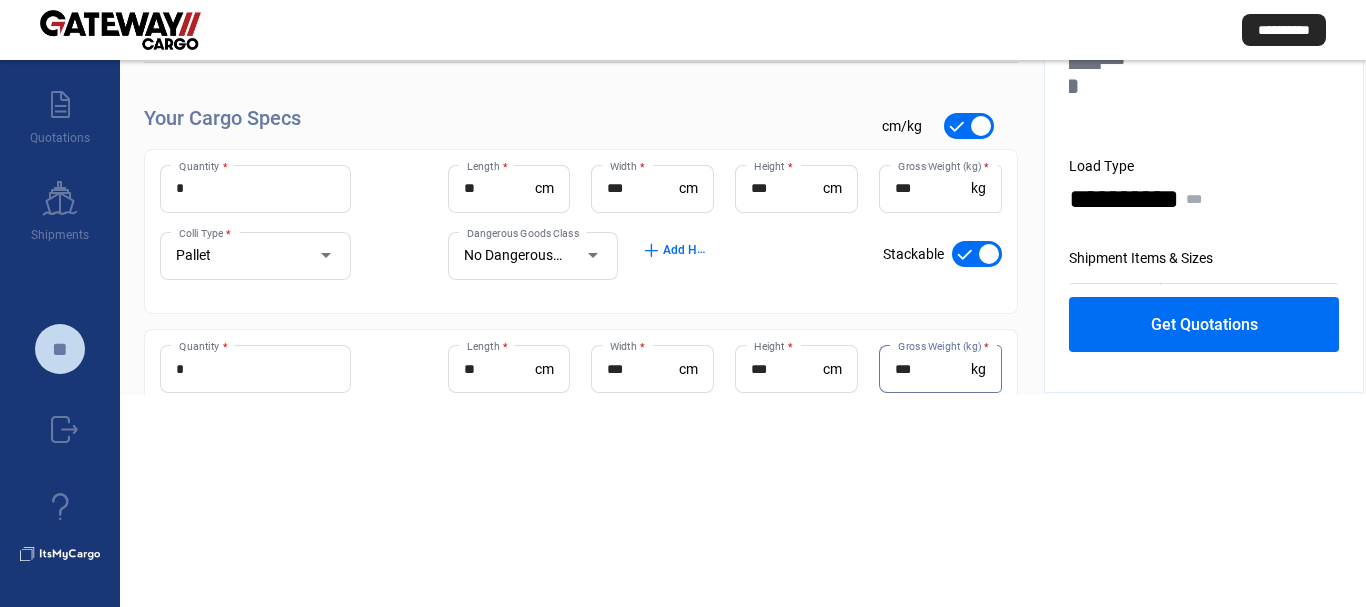 type on "***" 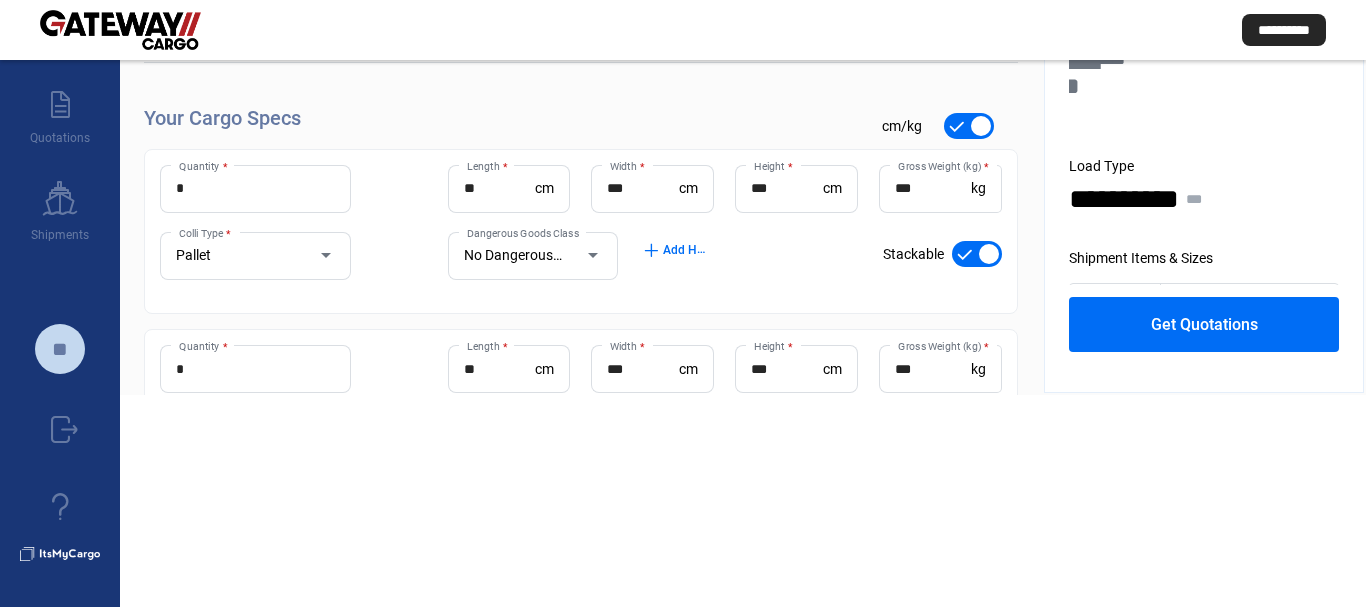 scroll, scrollTop: 217, scrollLeft: 0, axis: vertical 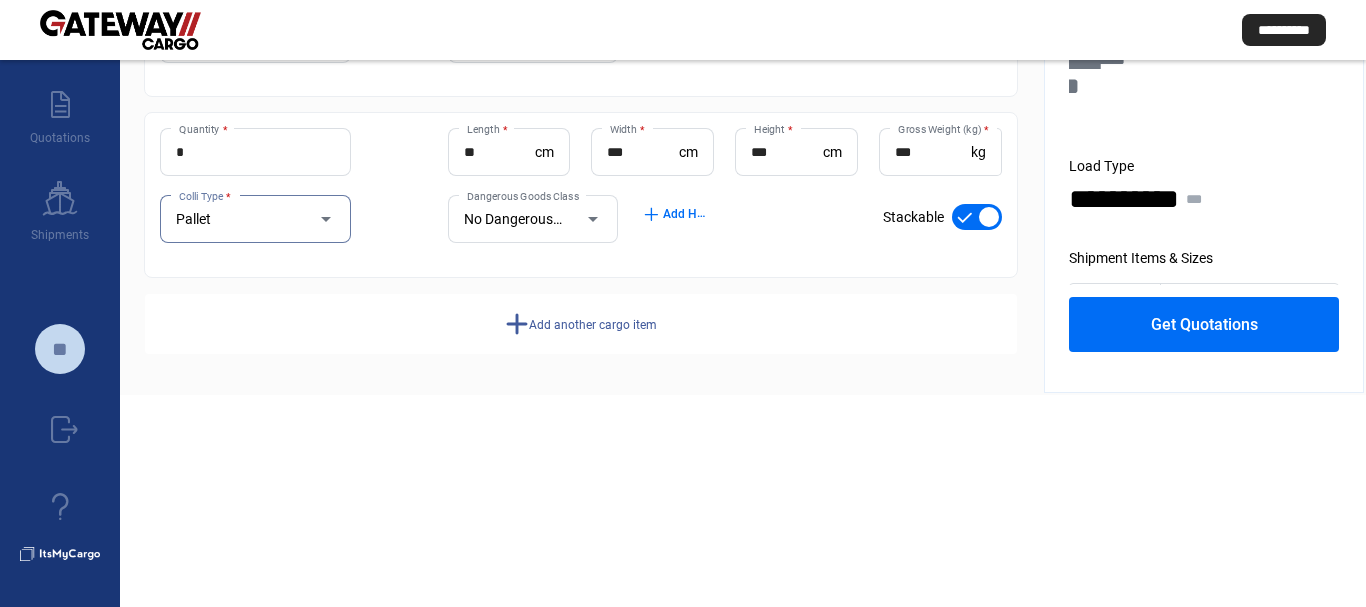 click on "add  Add another cargo item" 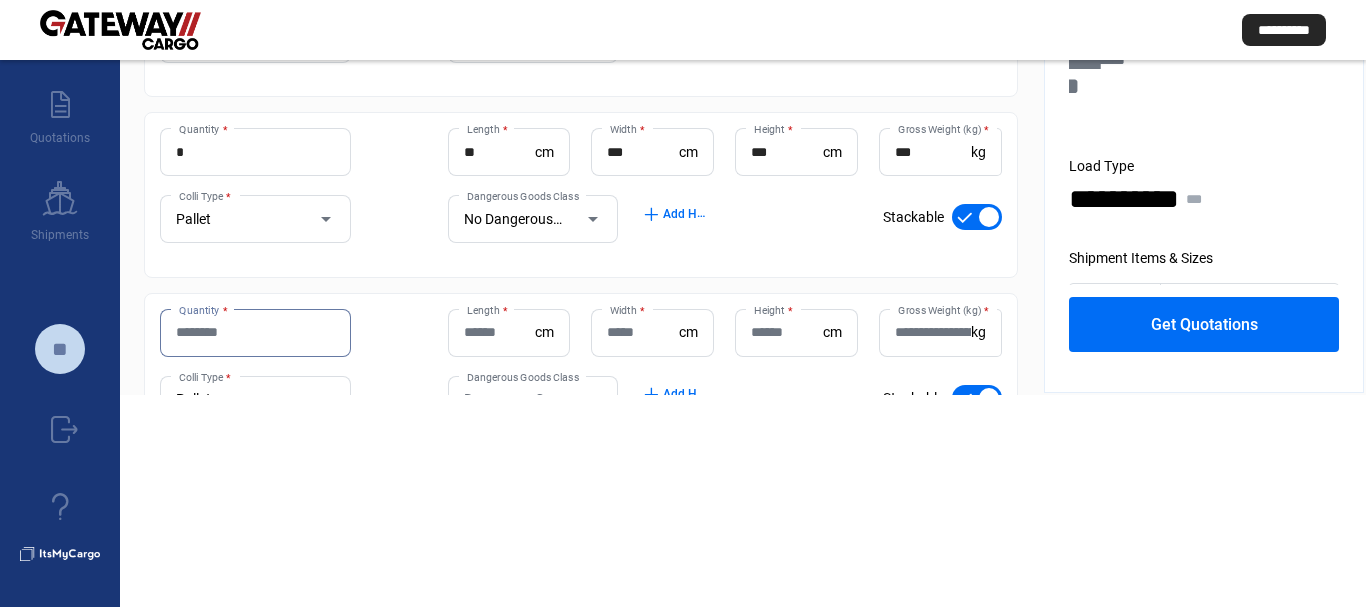click on "Quantity *" at bounding box center [255, 332] 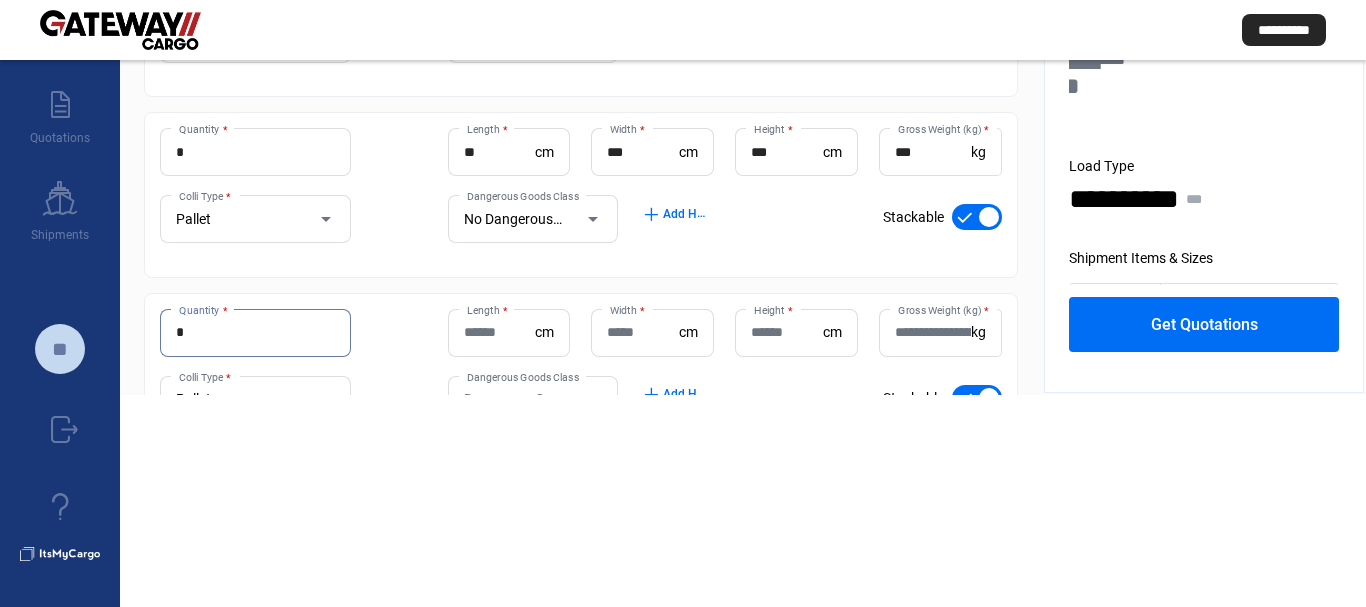 type on "*" 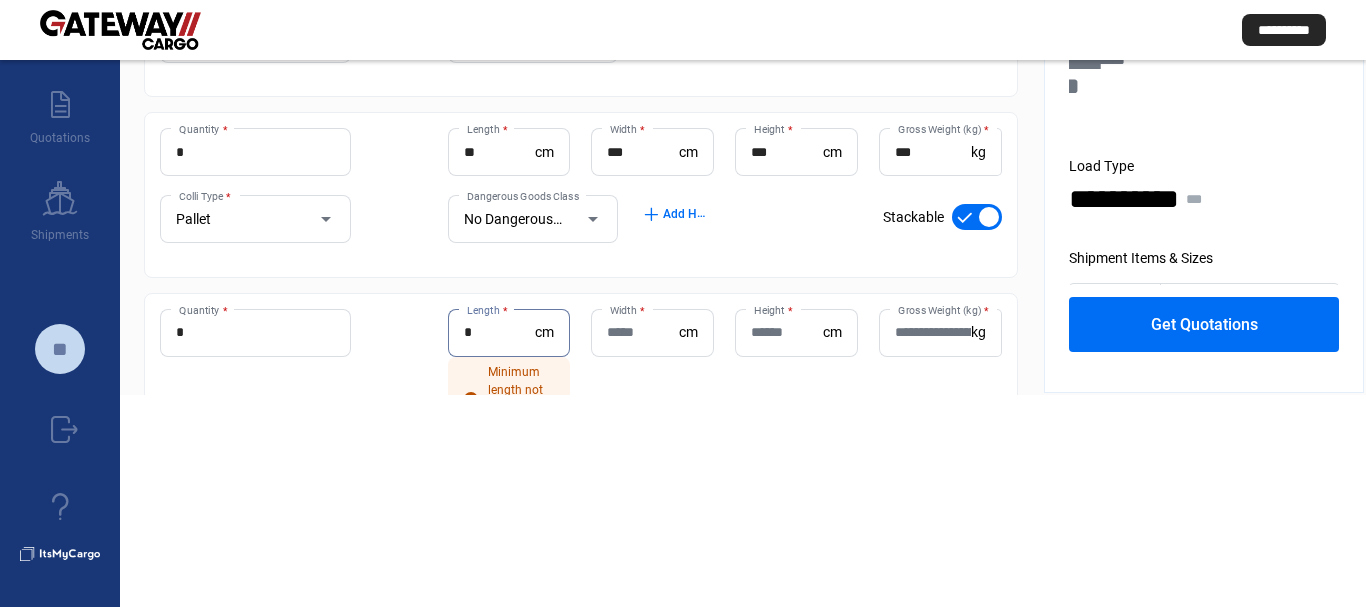 type on "*" 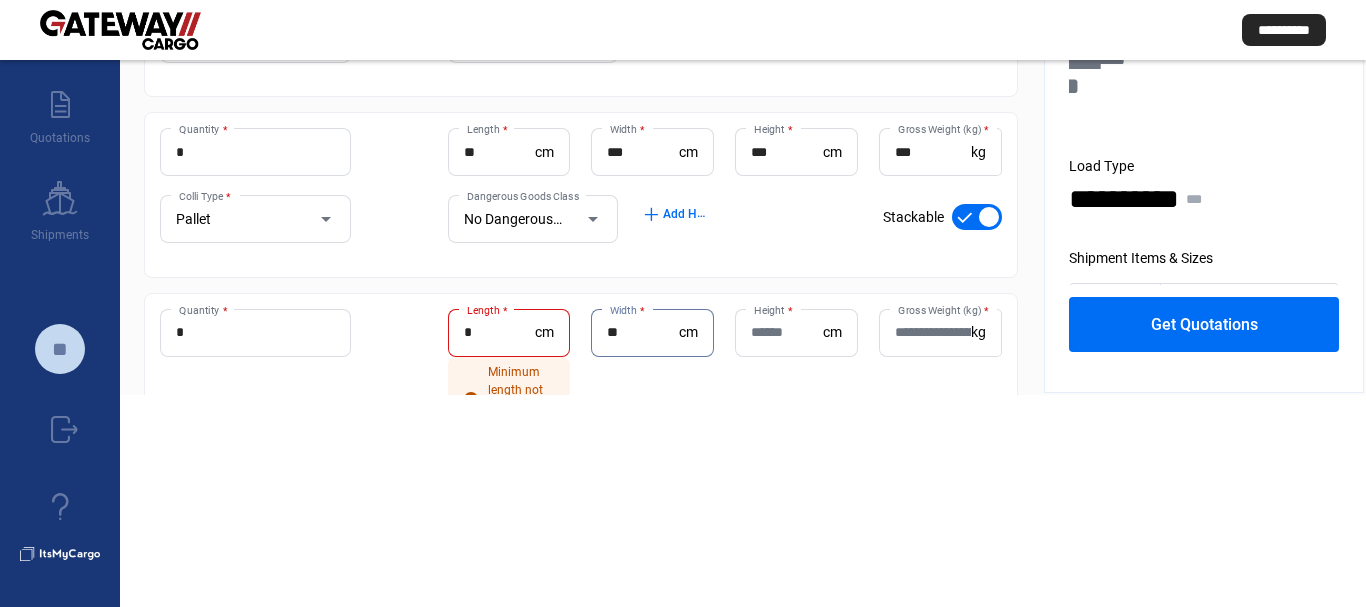 type on "**" 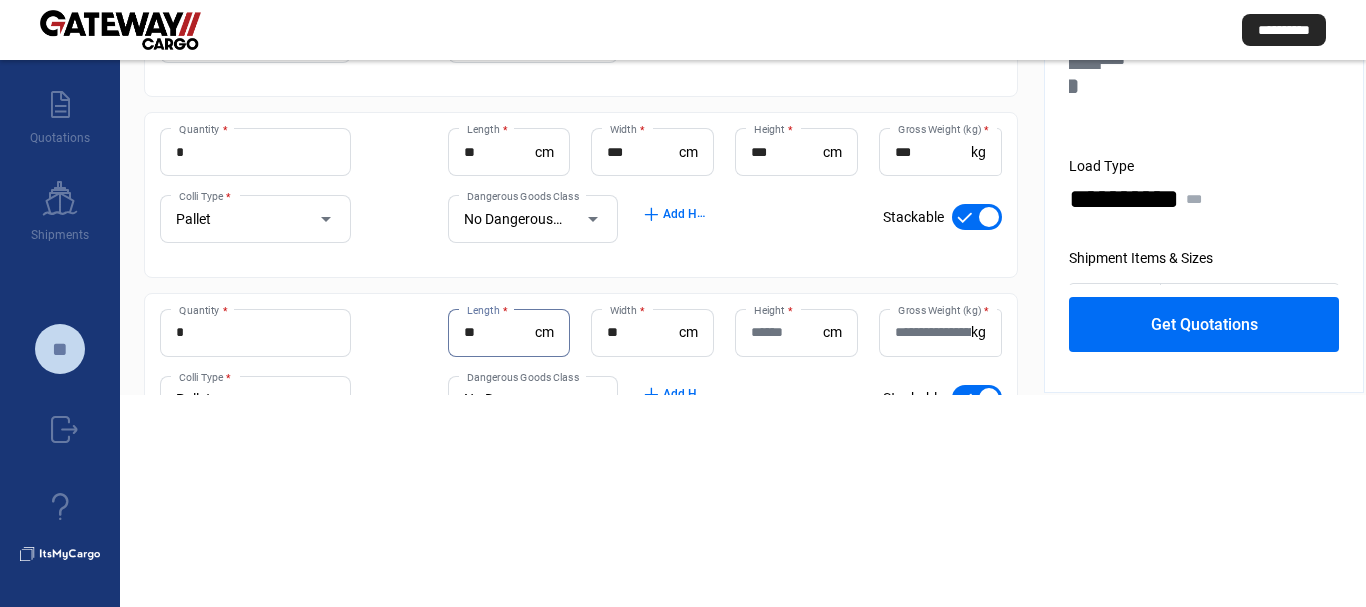 type on "*" 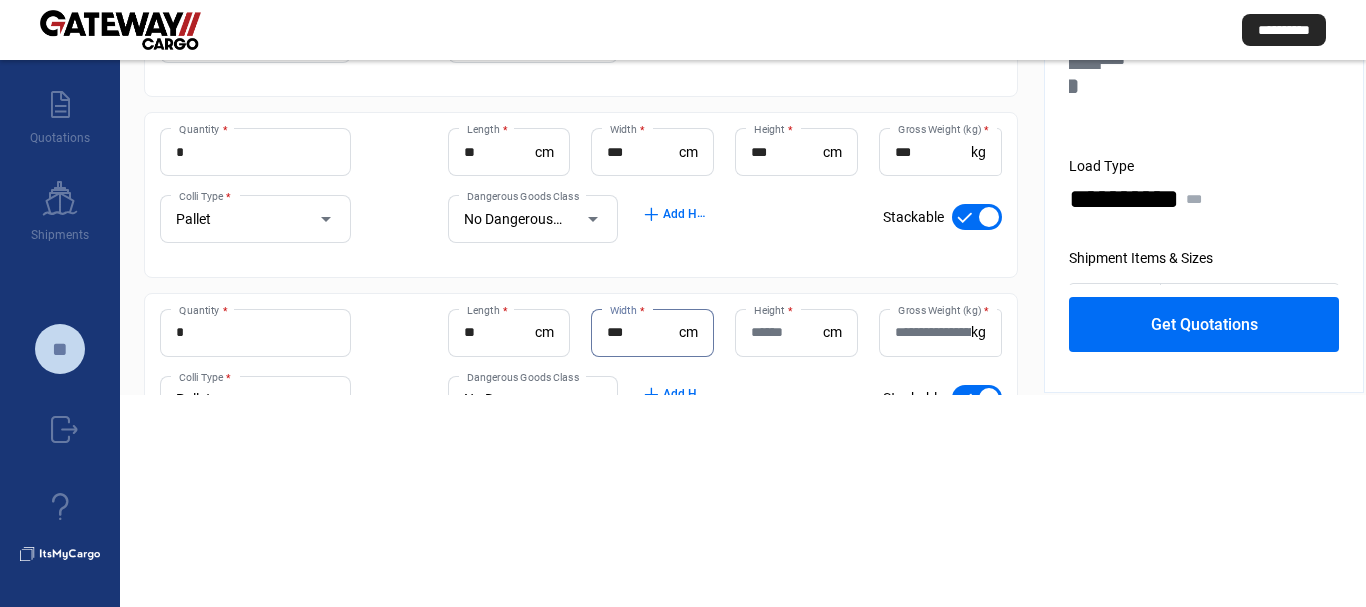 type on "***" 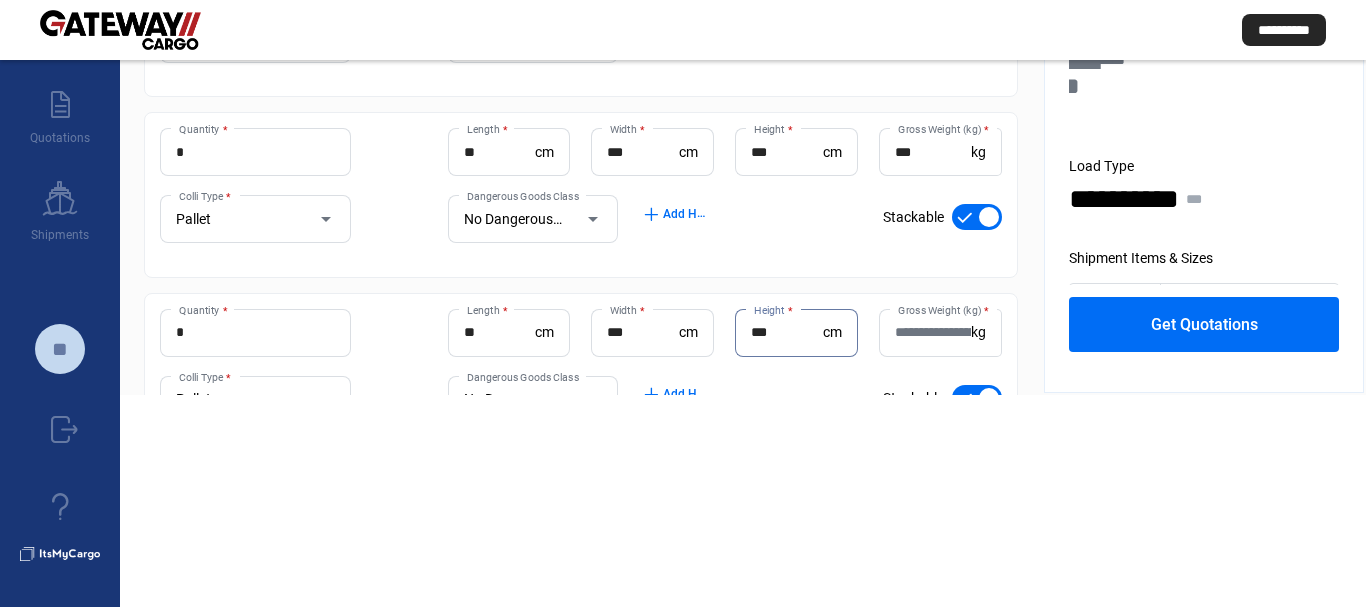 type on "***" 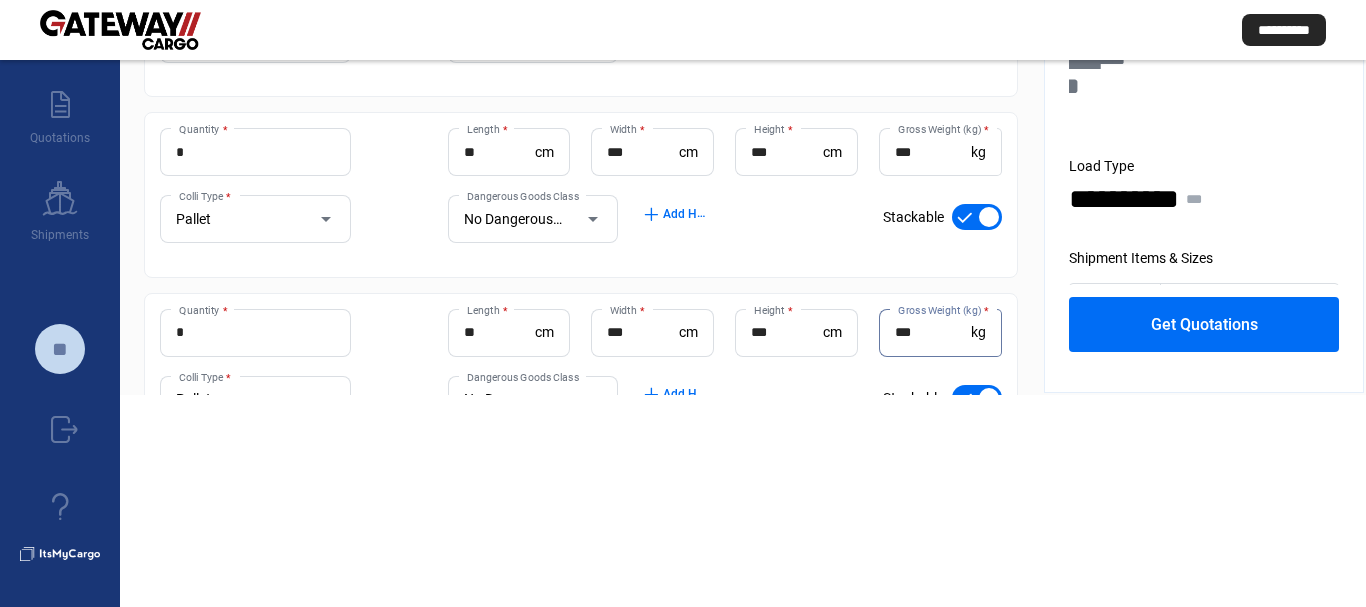 type on "***" 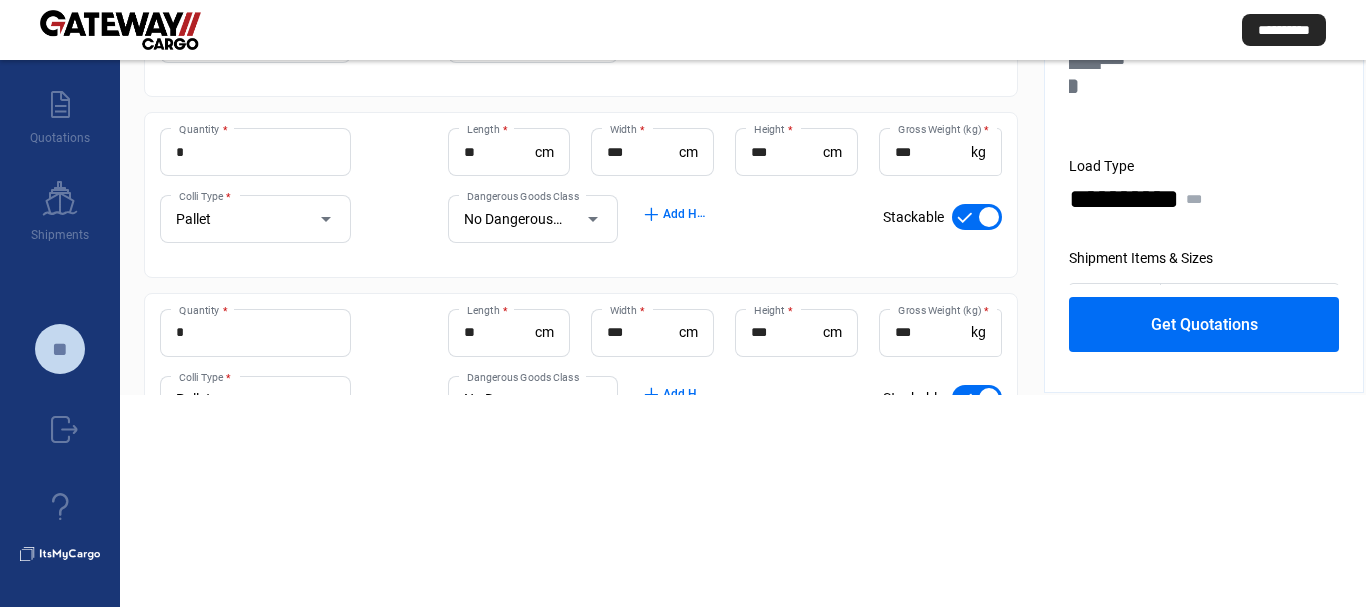 click on "Get Quotations" 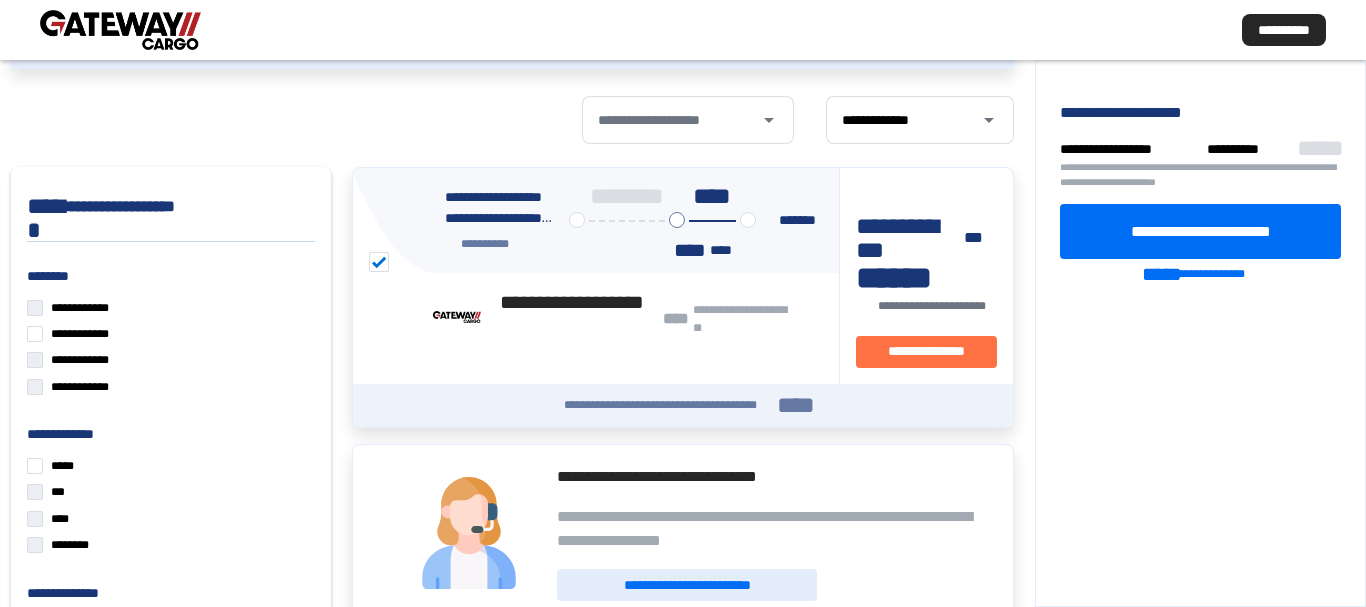 scroll, scrollTop: 212, scrollLeft: 0, axis: vertical 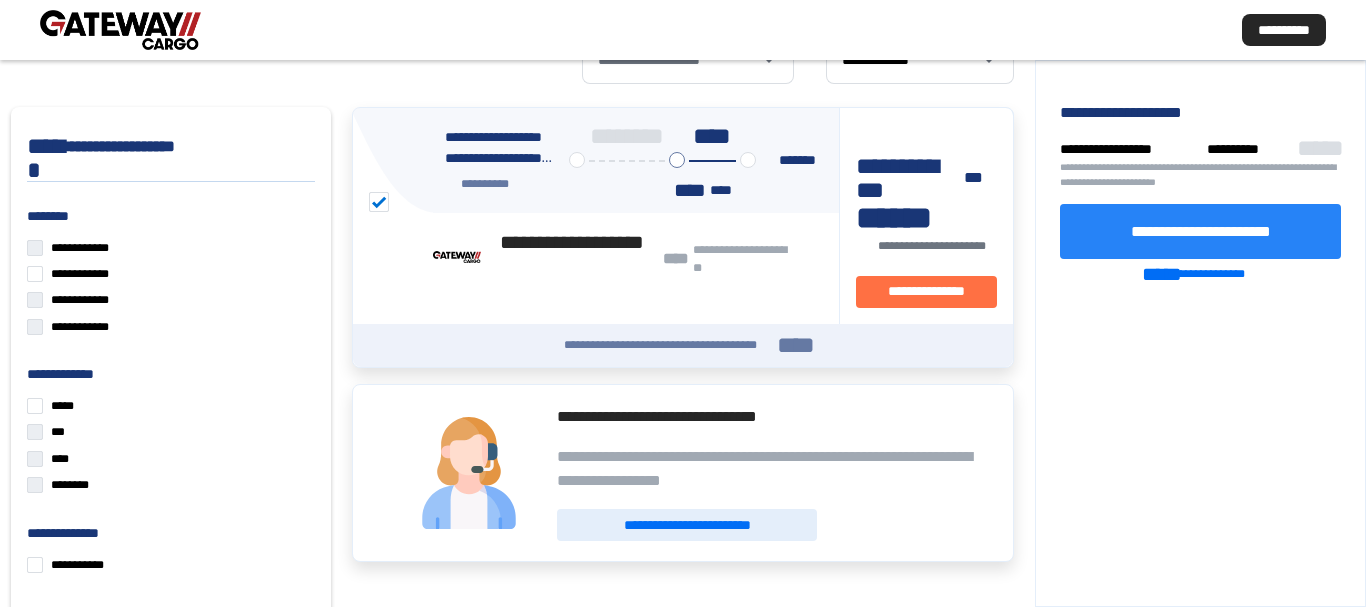 click on "**********" 